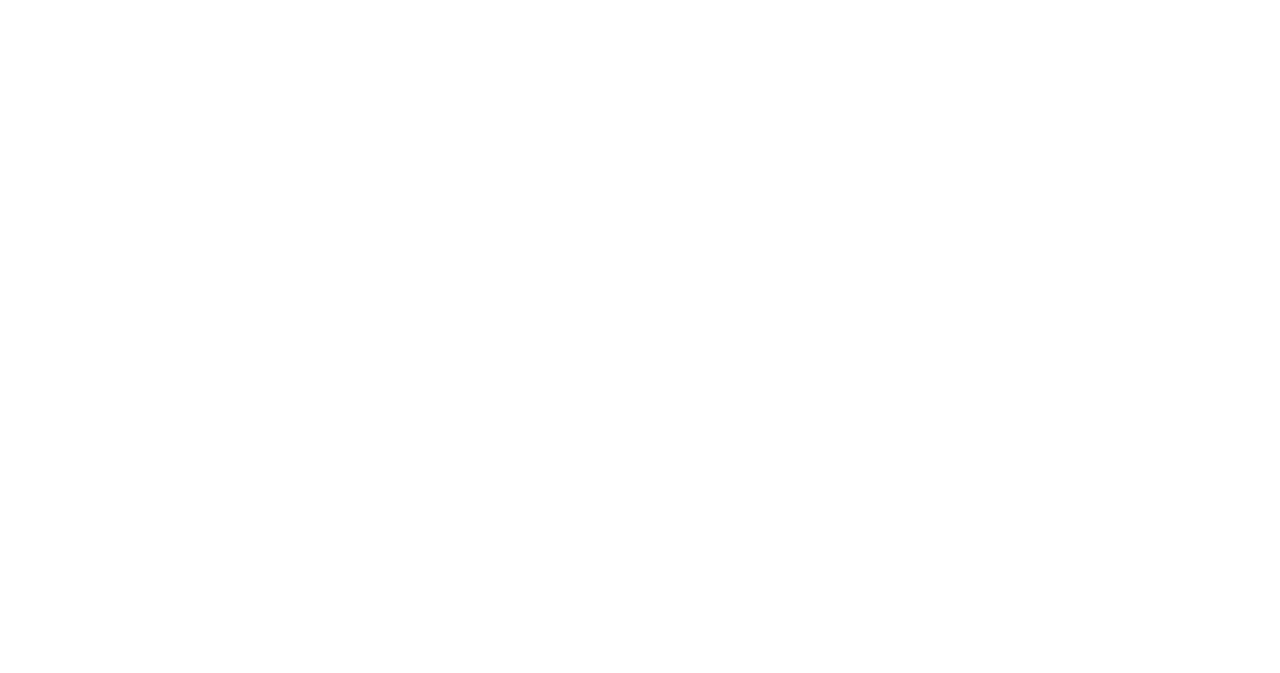 scroll, scrollTop: 0, scrollLeft: 0, axis: both 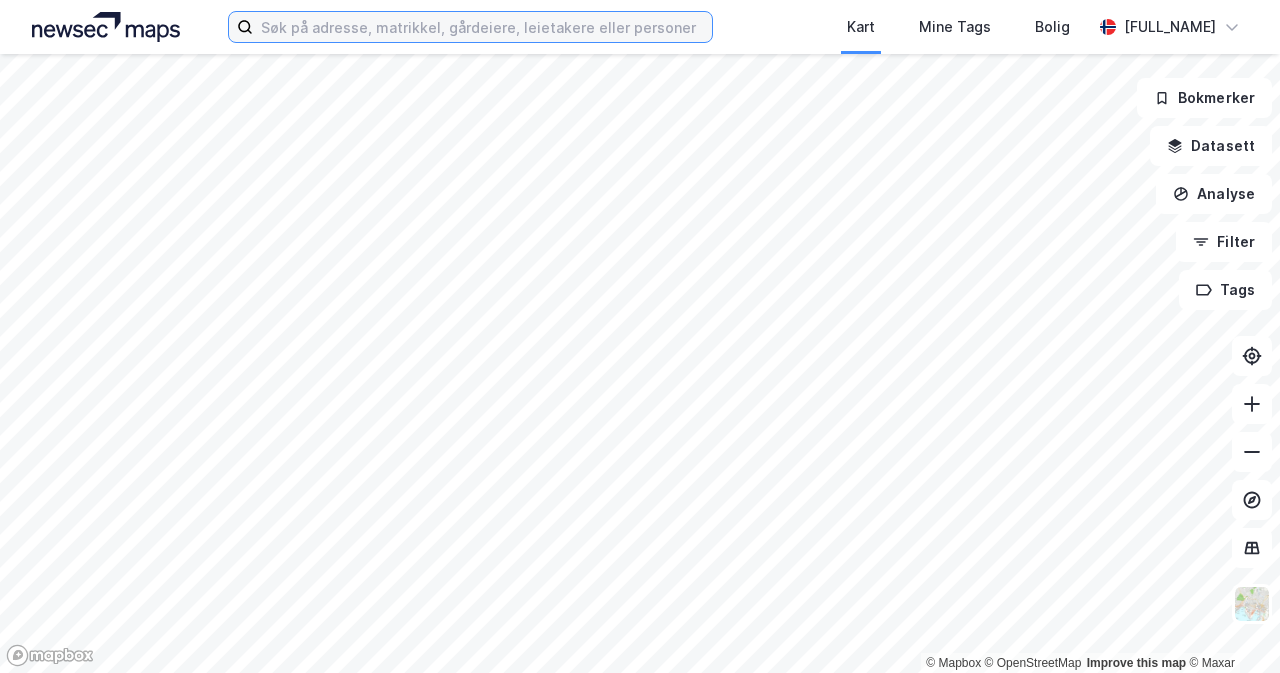click at bounding box center [482, 27] 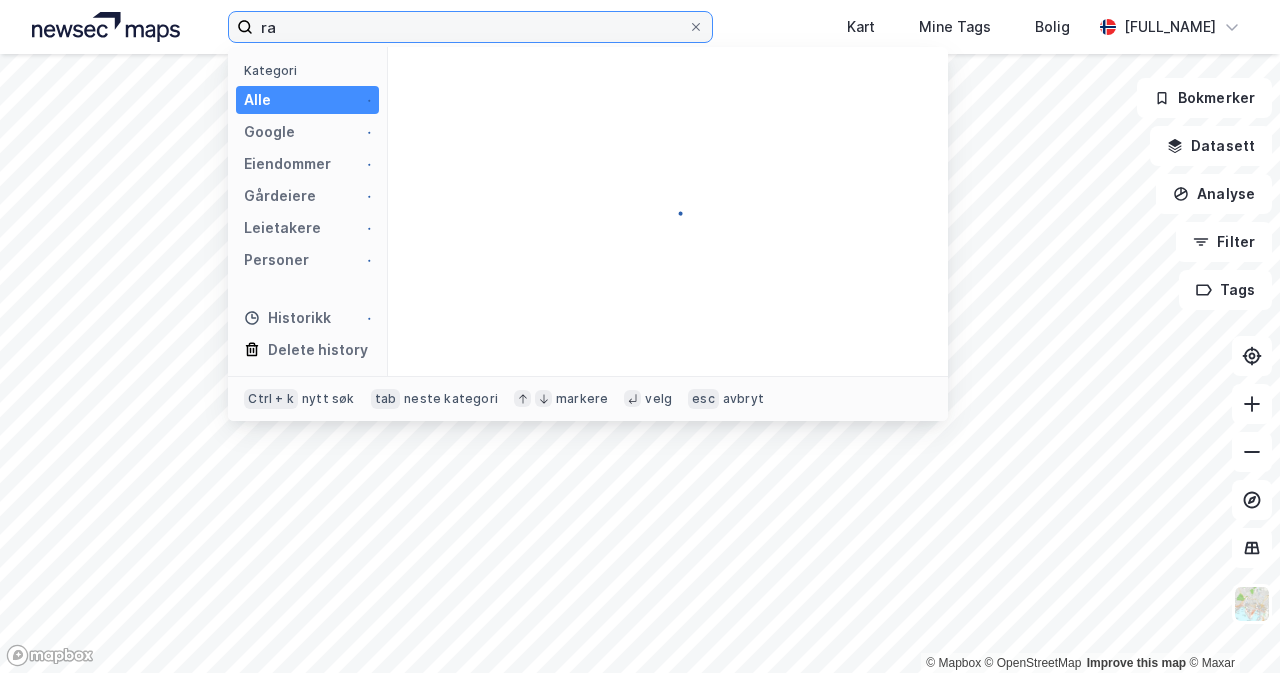 type on "r" 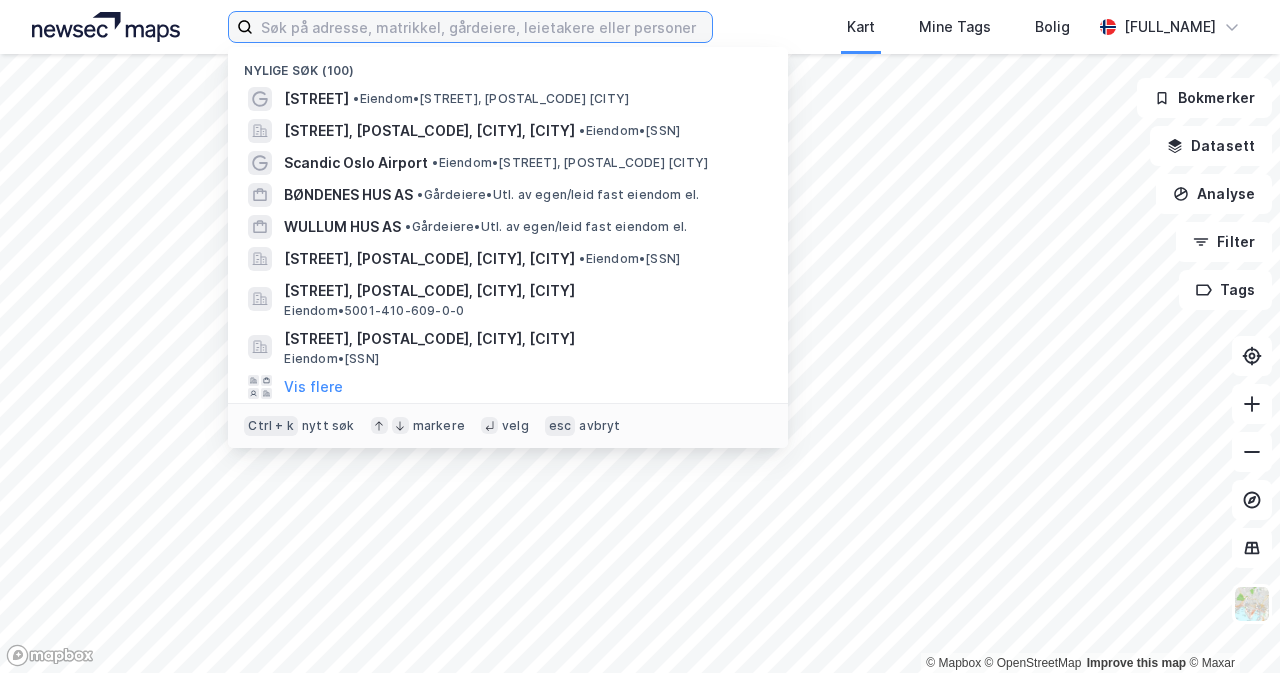 click at bounding box center [482, 27] 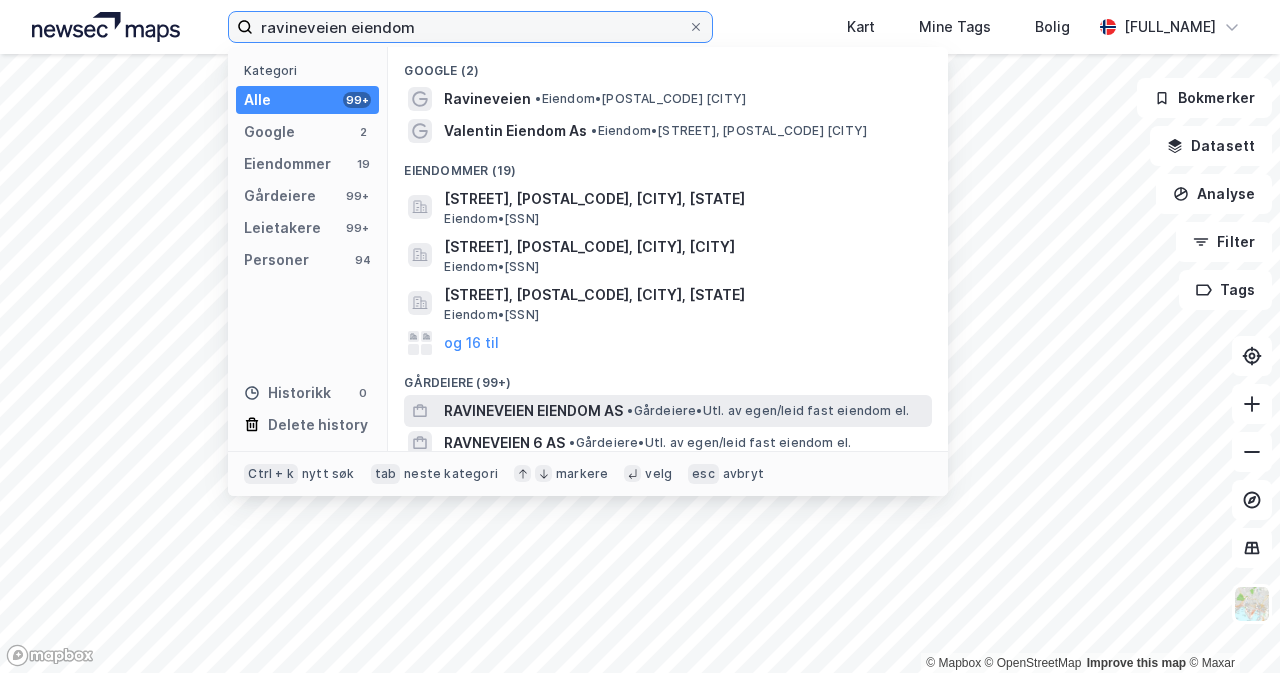 type on "ravineveien eiendom" 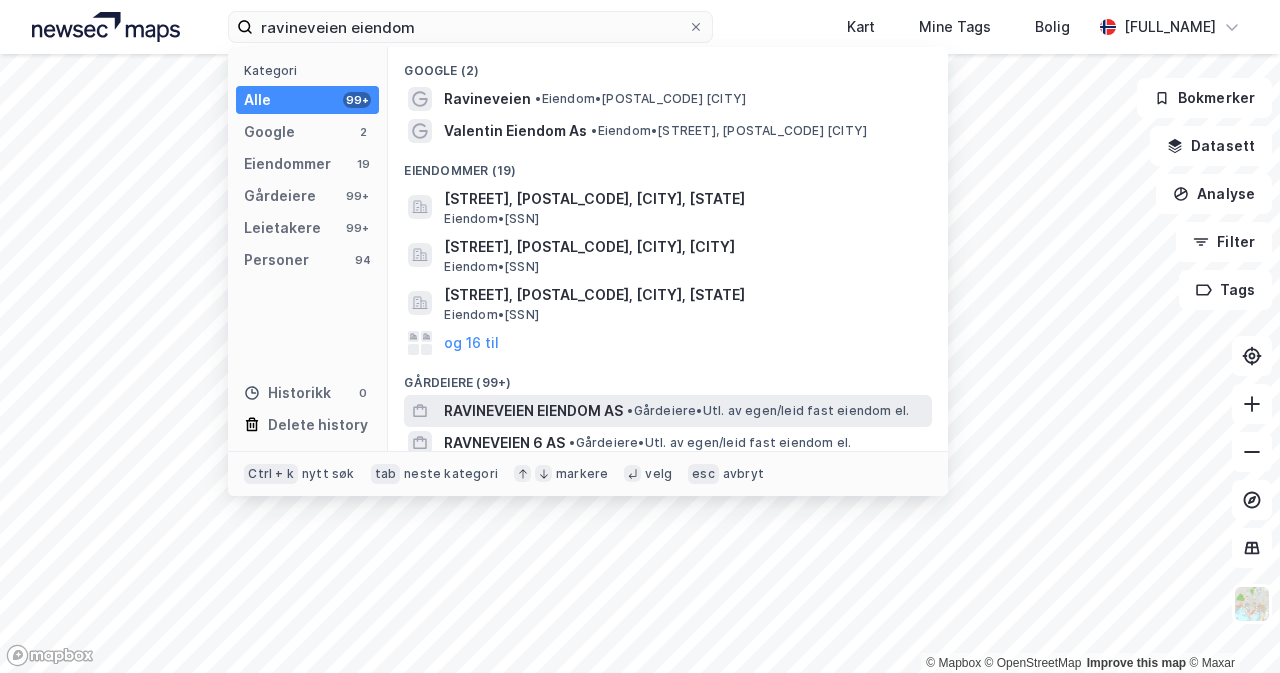 click on "•  Gårdeiere  •  Utl. av egen/leid fast eiendom el." at bounding box center [768, 411] 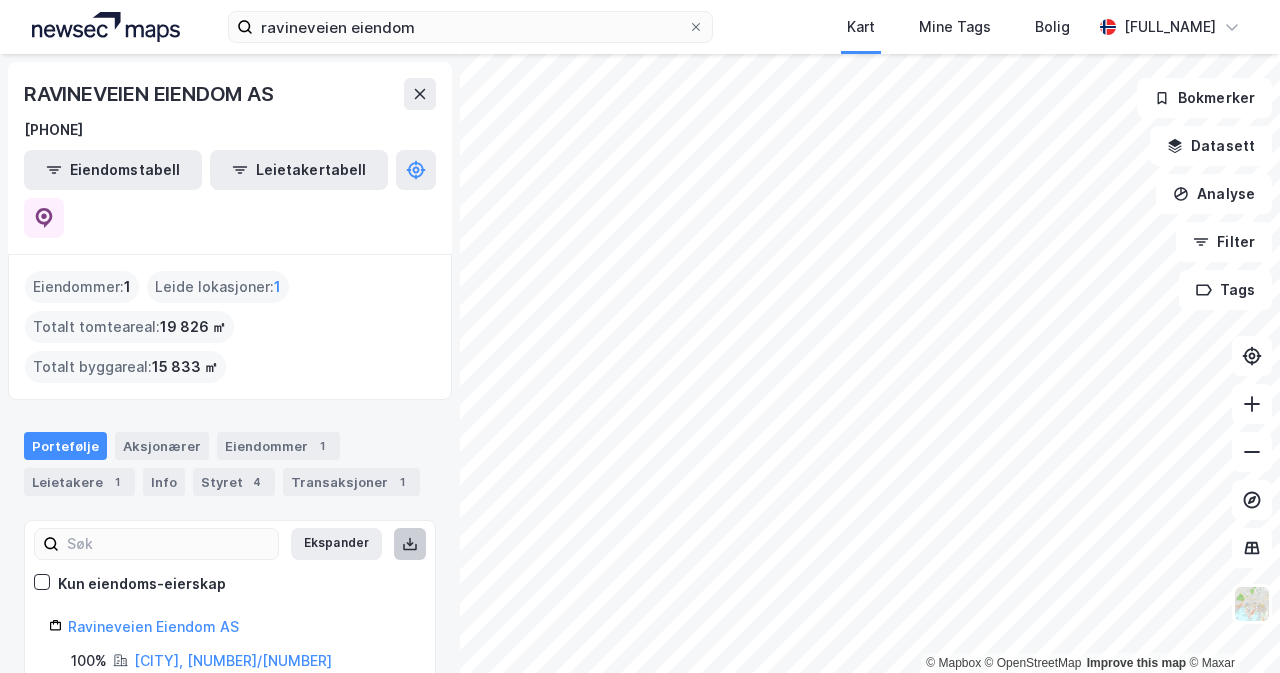 click 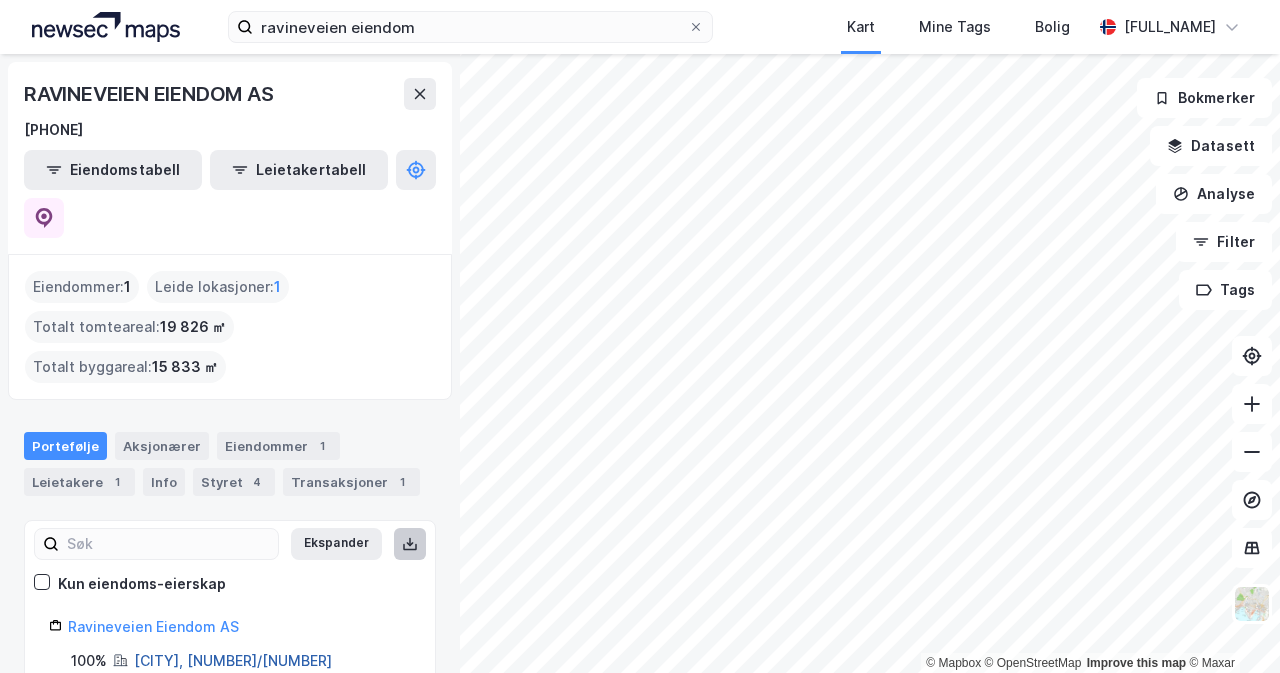 click on "[CITY], [NUMBER]/[NUMBER]" at bounding box center (233, 660) 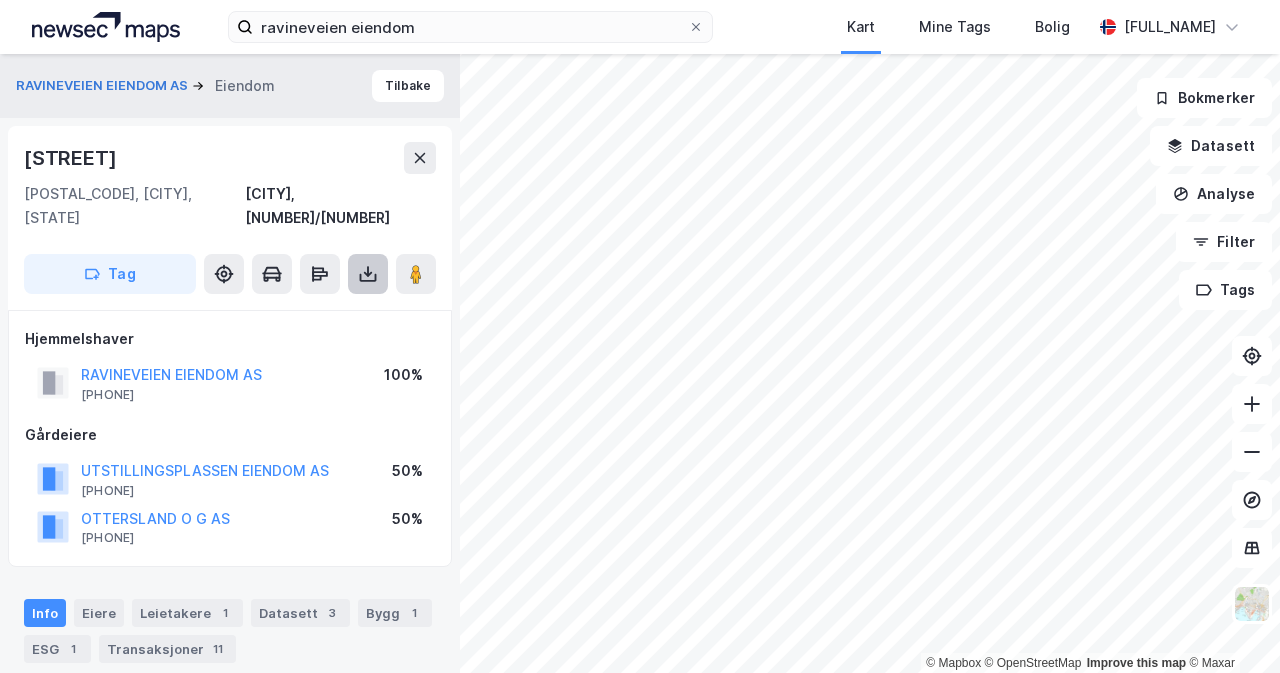 click 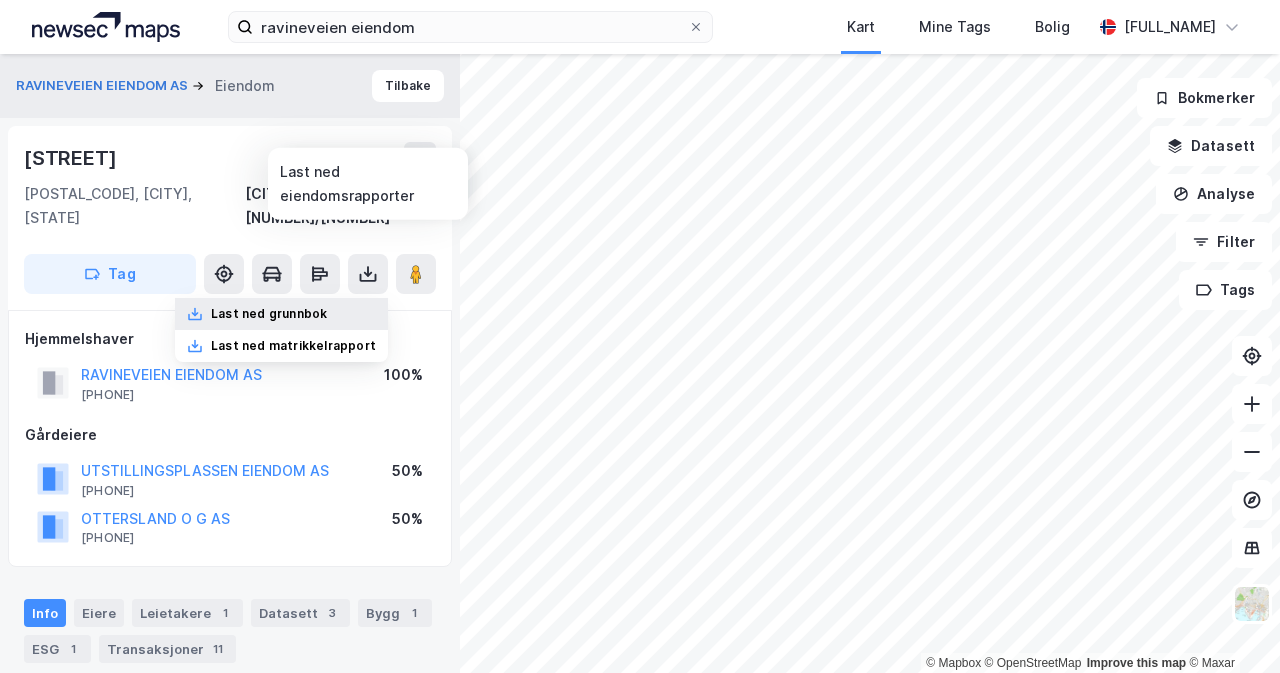 click on "Last ned grunnbok" at bounding box center (281, 314) 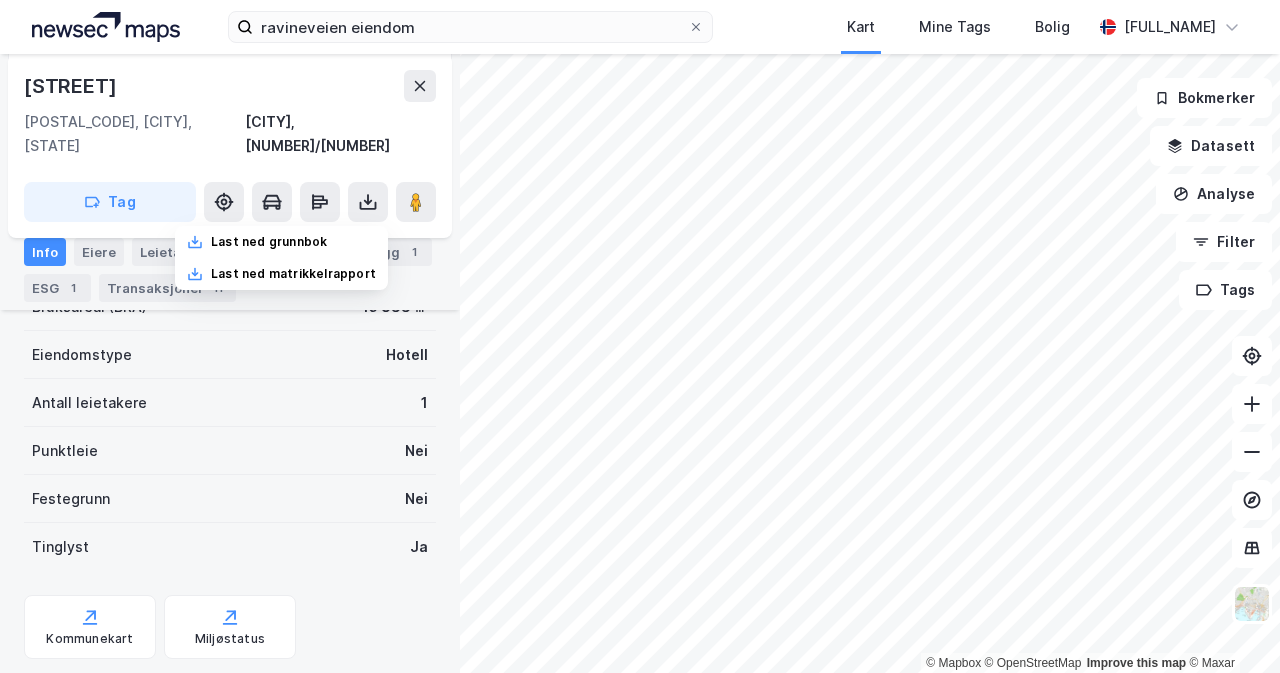 scroll, scrollTop: 630, scrollLeft: 0, axis: vertical 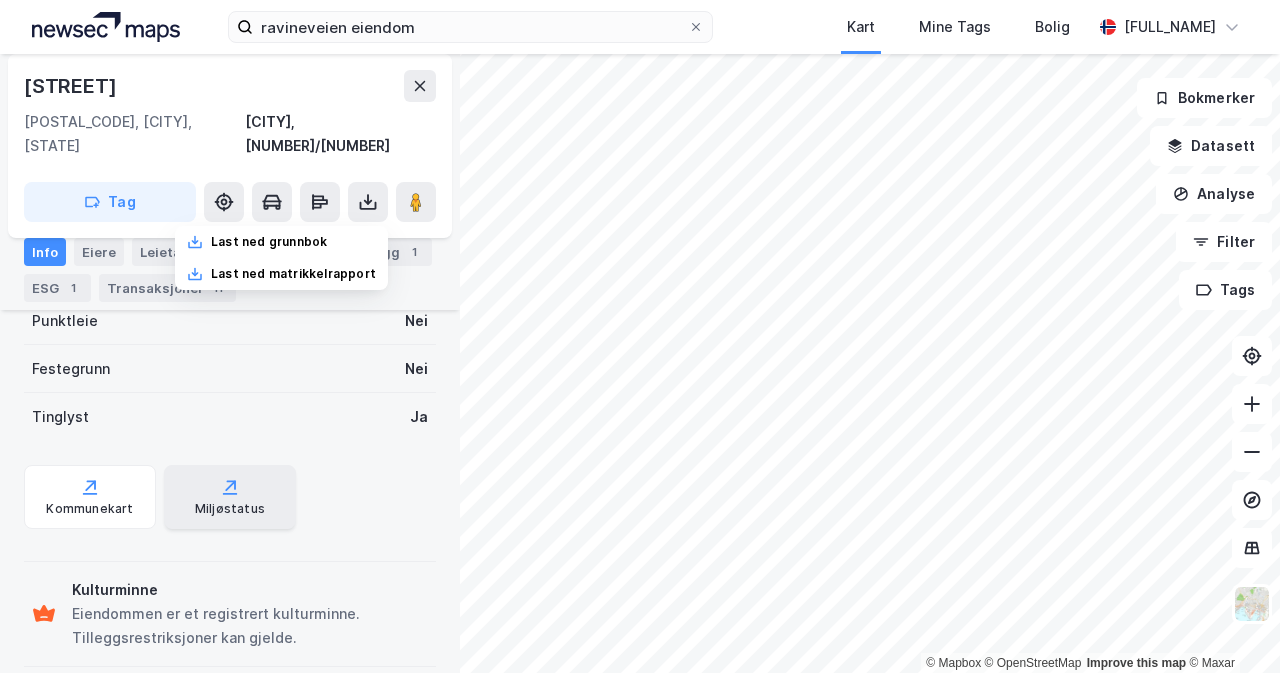 click on "Miljøstatus" at bounding box center (230, 497) 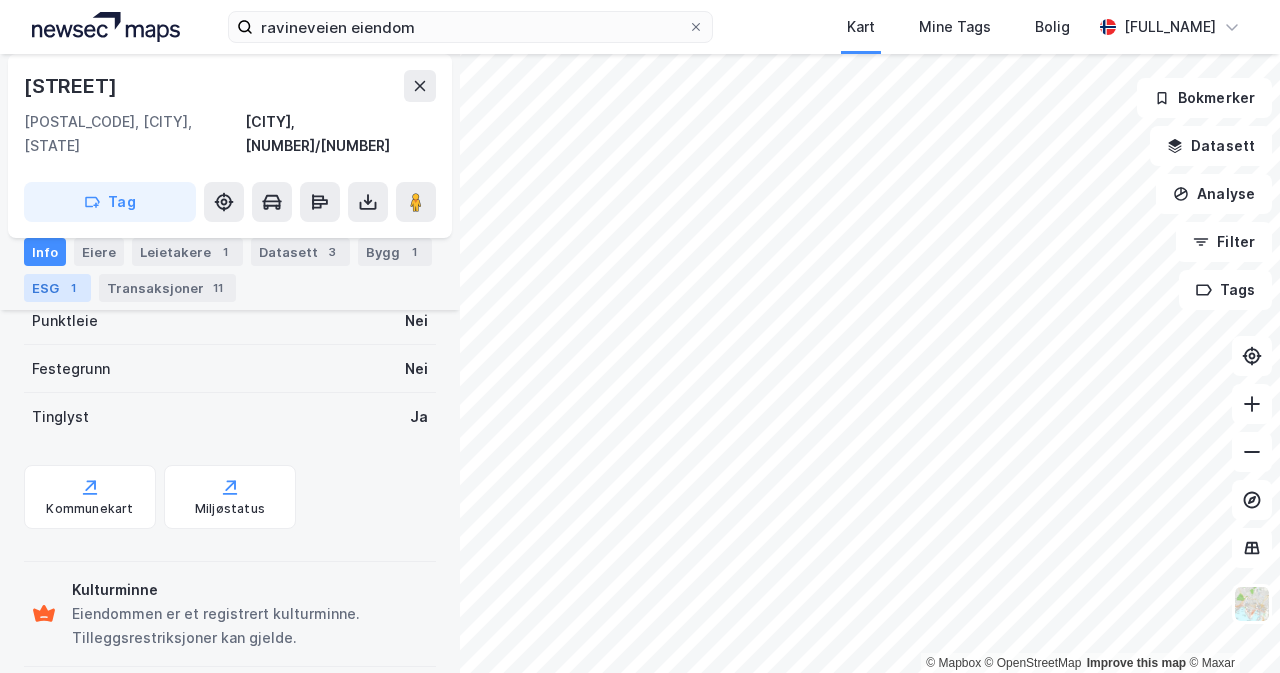 click on "1" at bounding box center (73, 288) 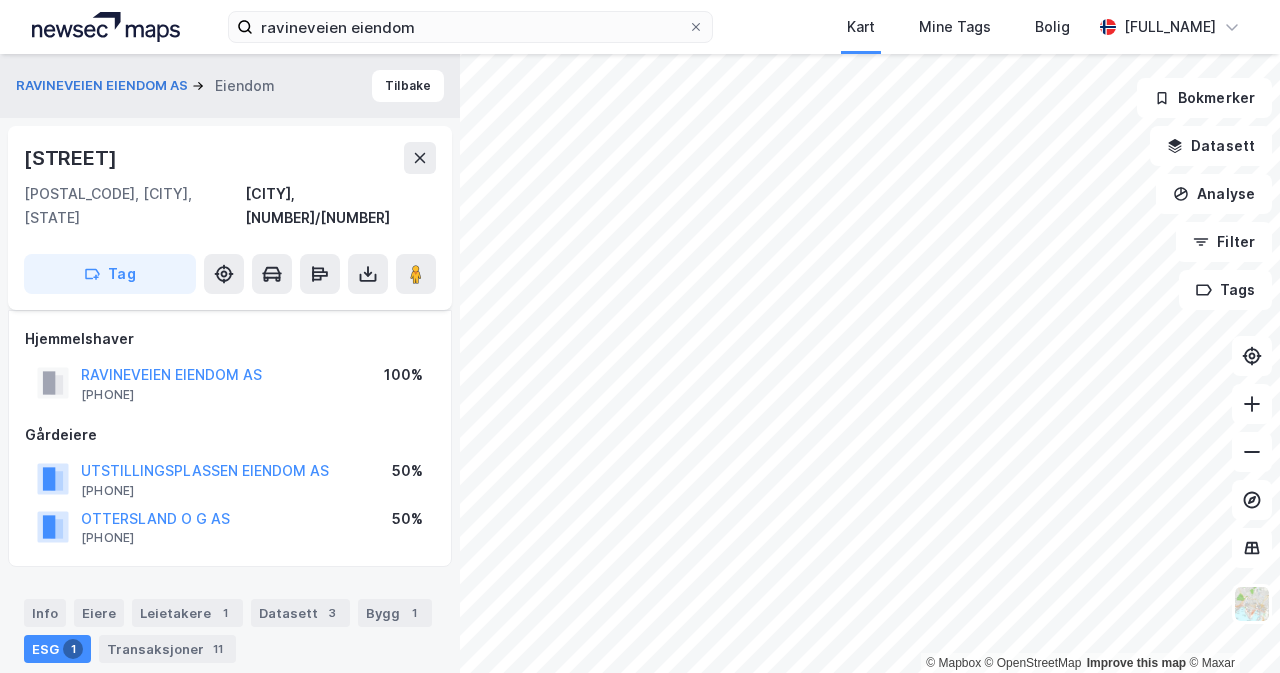 scroll, scrollTop: 400, scrollLeft: 0, axis: vertical 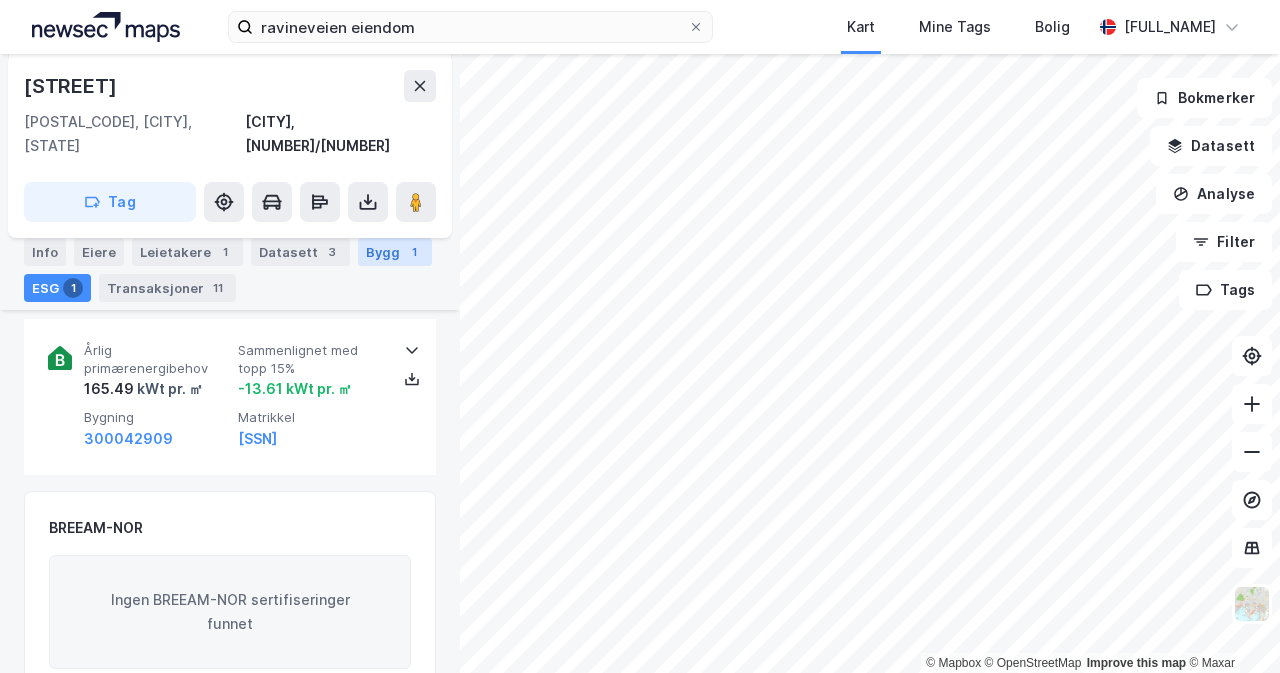 click on "Bygg 1" at bounding box center (395, 252) 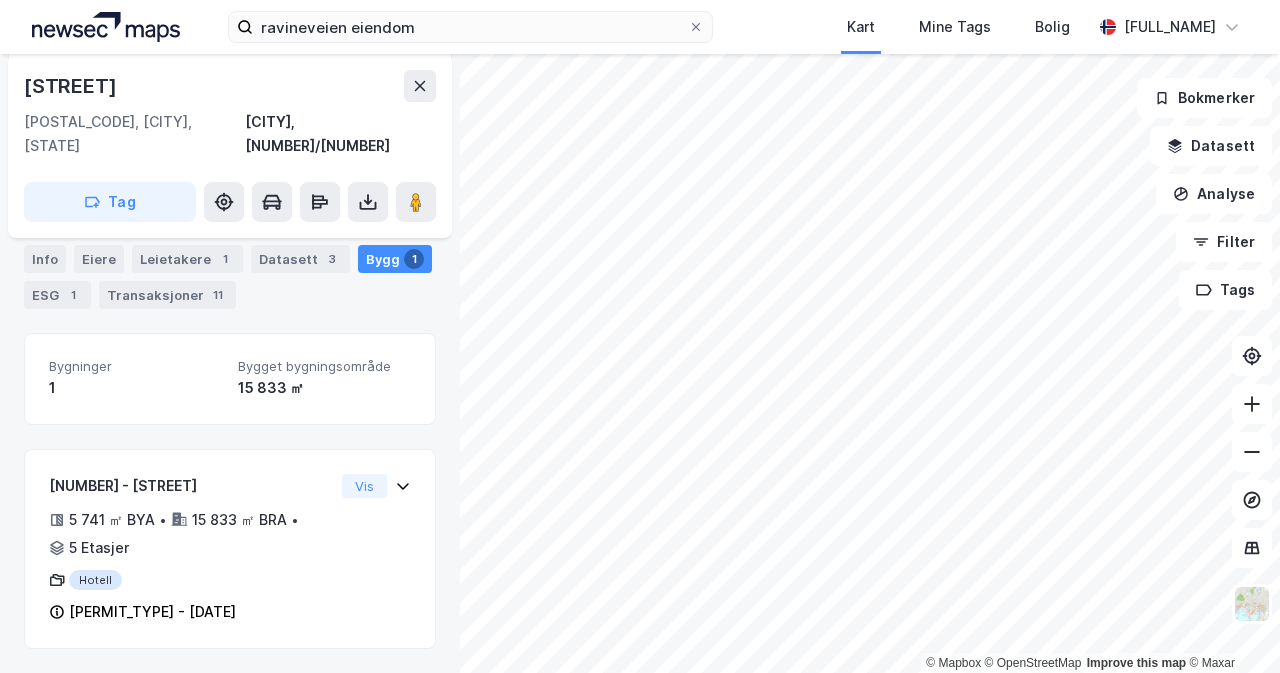 scroll, scrollTop: 351, scrollLeft: 0, axis: vertical 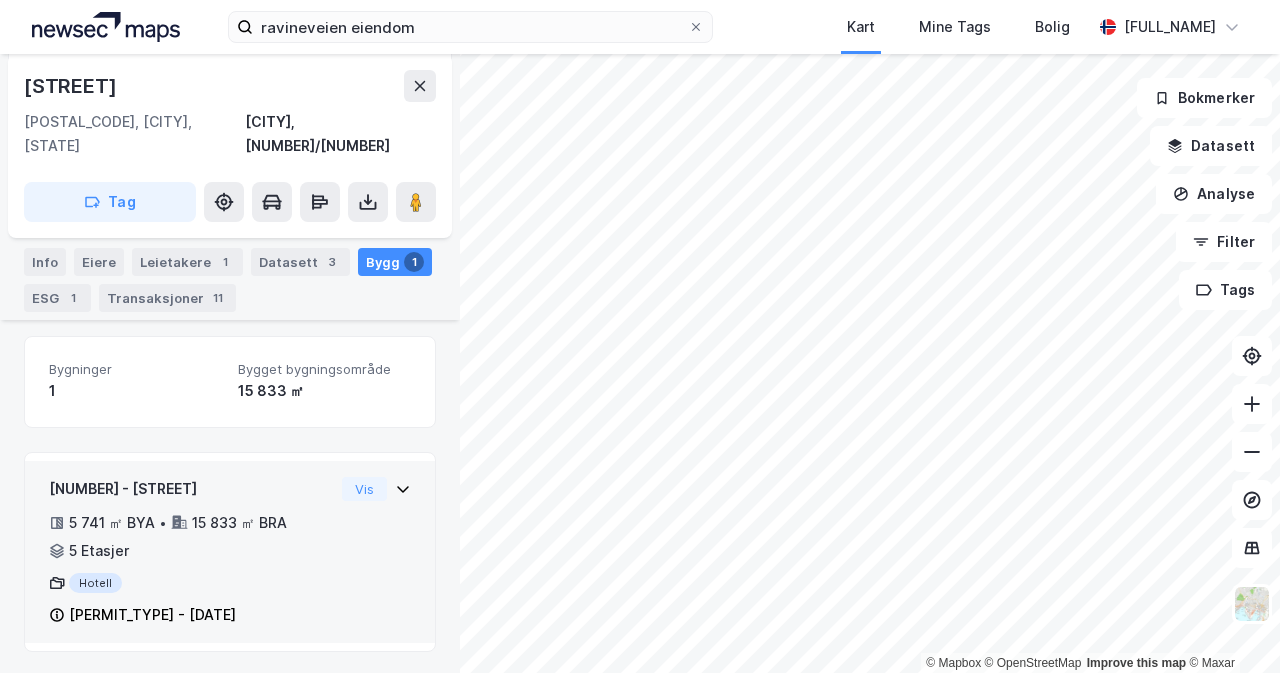 click on "[NUMBER] - [STREET] [SQM] [SQM_AREA] [SQM_BRA] [FLOORS] [BUILDING_TYPE] [PERMIT_TYPE] - [DATE] [VIS]" at bounding box center (230, 552) 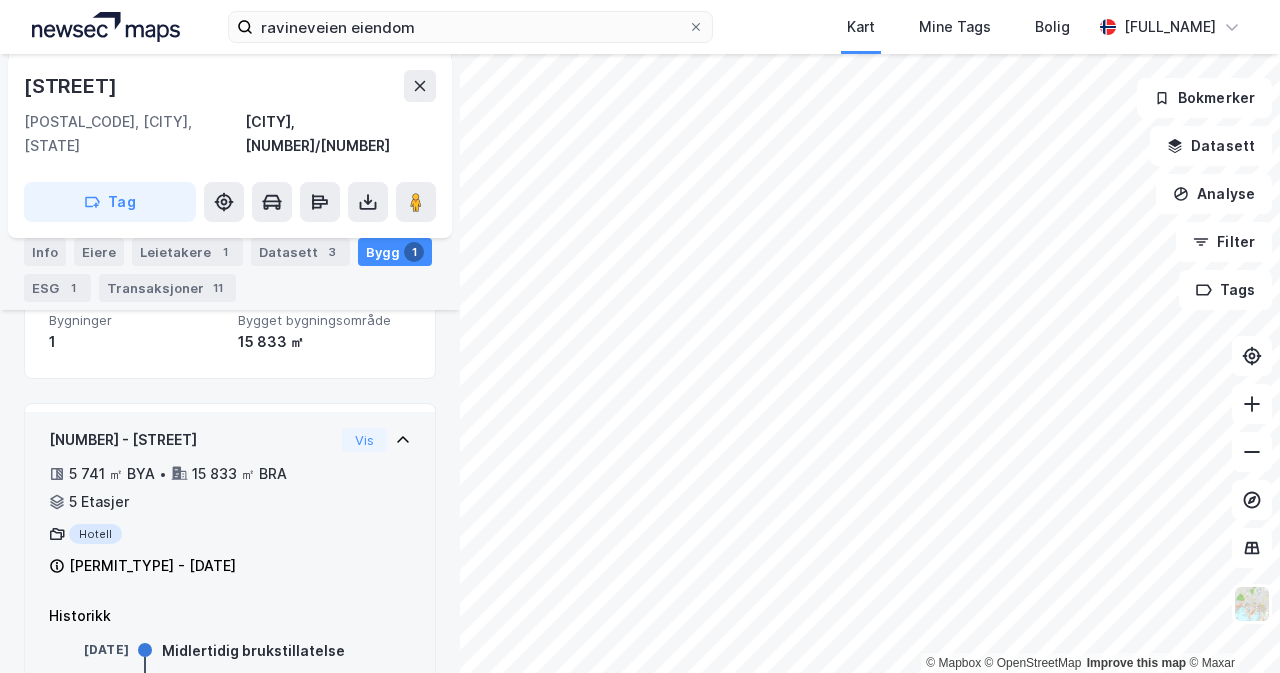 scroll, scrollTop: 504, scrollLeft: 0, axis: vertical 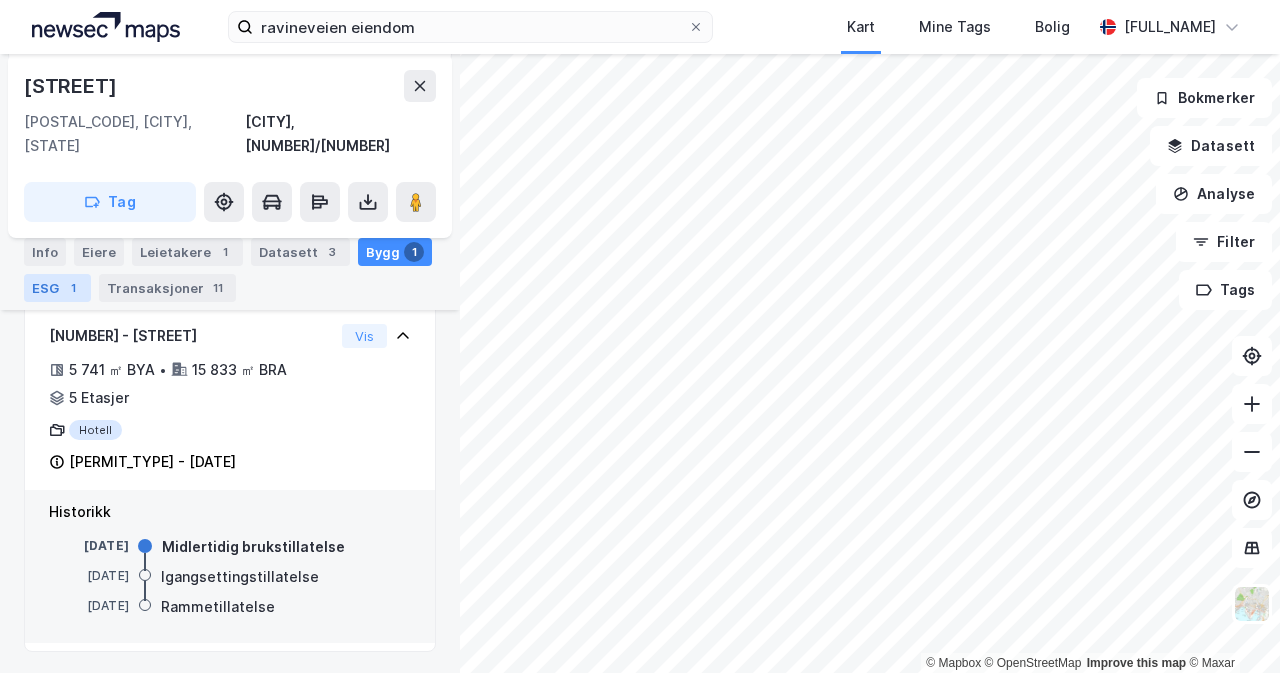 click on "ESG 1" at bounding box center [57, 288] 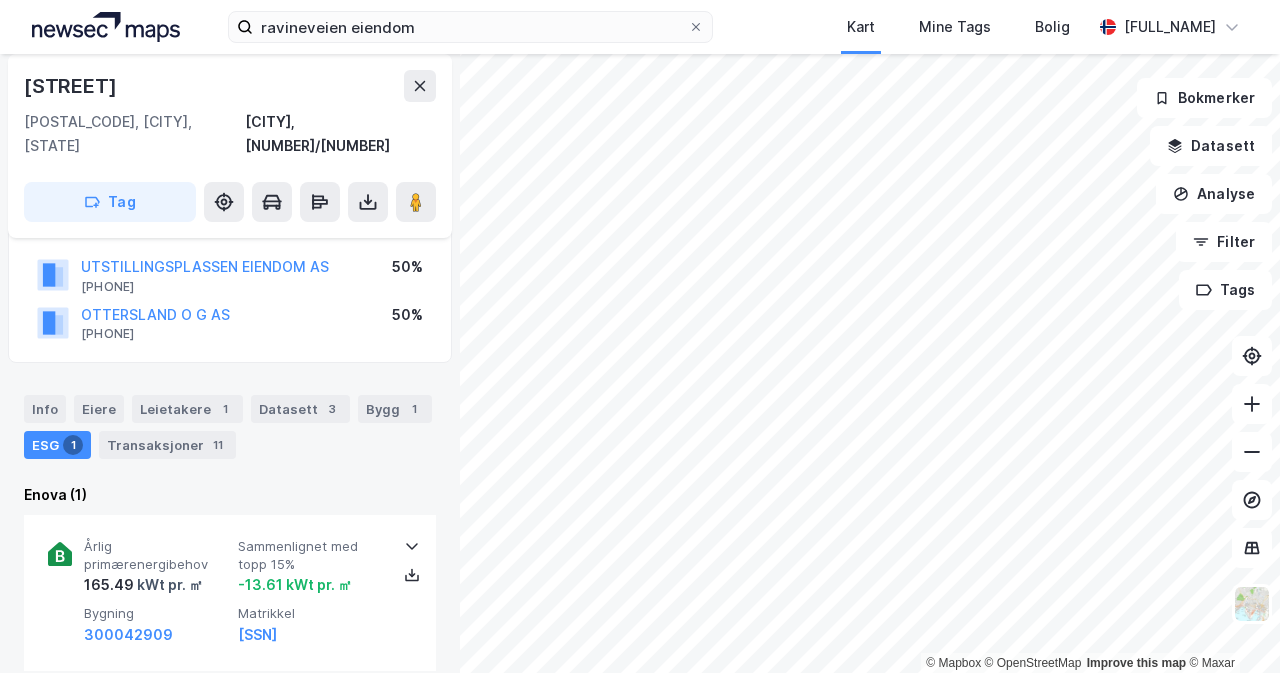scroll, scrollTop: 304, scrollLeft: 0, axis: vertical 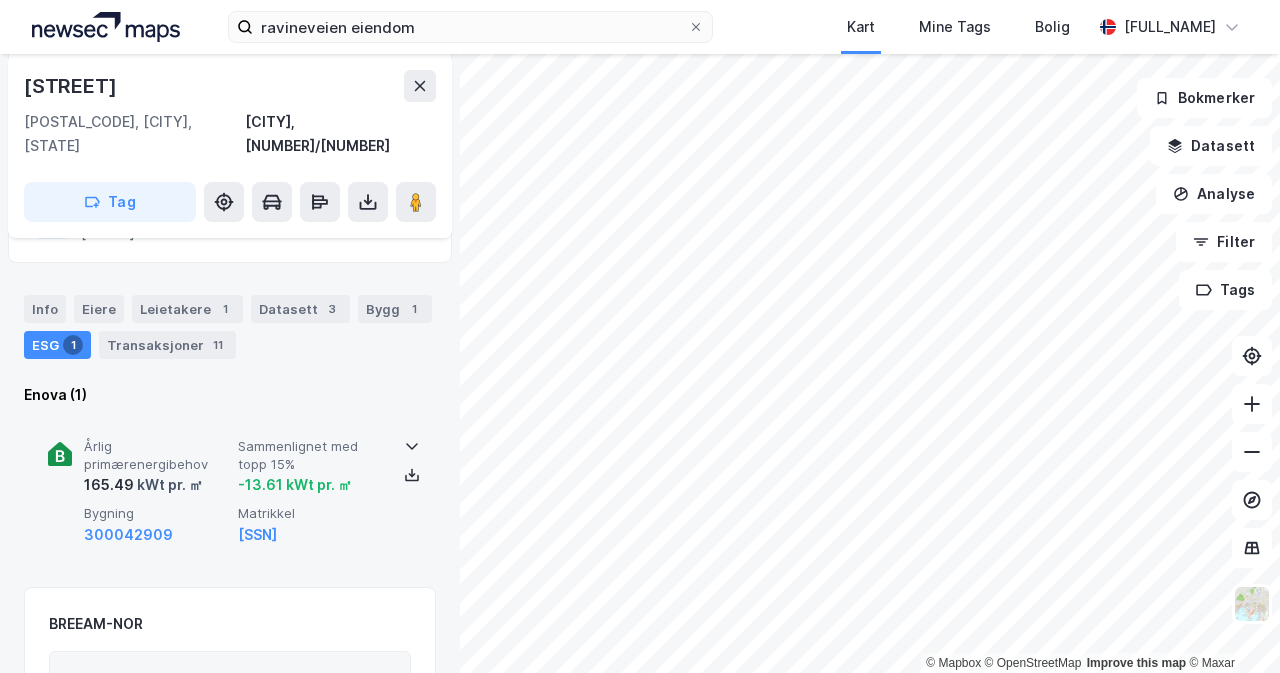 click at bounding box center [412, 446] 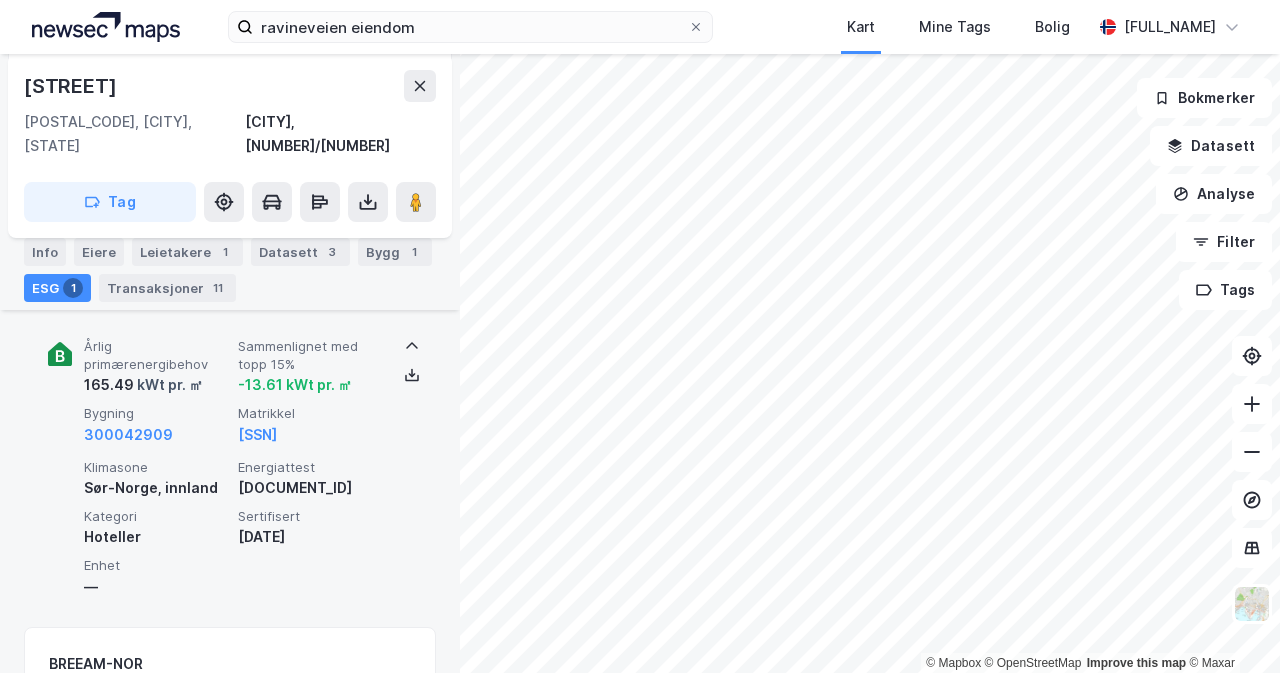 scroll, scrollTop: 304, scrollLeft: 0, axis: vertical 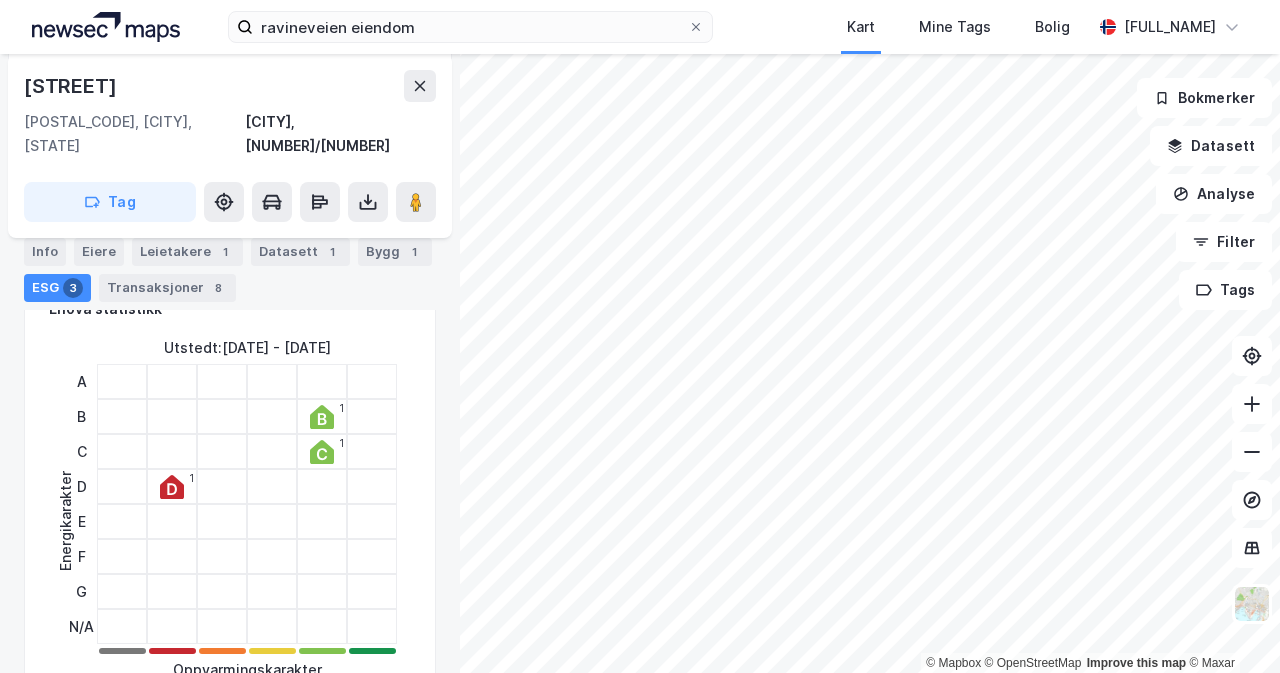 click on "[STREET] [NUMBER], [POSTAL_CODE], [CITY], [STATE] [CITY], [POSTAL_CODE]/[NUMBER] [TAG] [OWNER] [PHONE] [PERCENT]% [OWNER] [PHONE] [PERCENT]% [INFO] [OWNERS] [TENANTS] [DATASET] [BUILDING] [ESG] [TRANSACTIONS] [ENERGY_STATISTICS] [ENERGY_CHARACTERISTIC] [ISSUED] : [DATE] - [DATE] [ENERGY_CHARACTERISTIC] [ENERGY_STATISTICS] ([NUMBER]) [PRIMARY_ENERGY_PER_SQM] [PRIMARY_ENERGY_PER_SQM] [PERCENT] [BUILDING] [MATRICLE] [PRIMARY_ENERGY_PER_SQM] [PRIMARY_ENERGY_PER_SQM] [PERCENT] [BUILDING] [MATRICLE] [PRIMARY_ENERGY_PER_SQM] [PRIMARY_ENERGY_PER_SQM] [PERCENT] [BUILDING] [MATRICLE] [BREEAM-NOR] [BREEAM-NOR_CERTIFICATIONS] [BREEAM-IN-USE] [BREEAM-IN-USE_CERTIFICATIONS]" at bounding box center (640, 336) 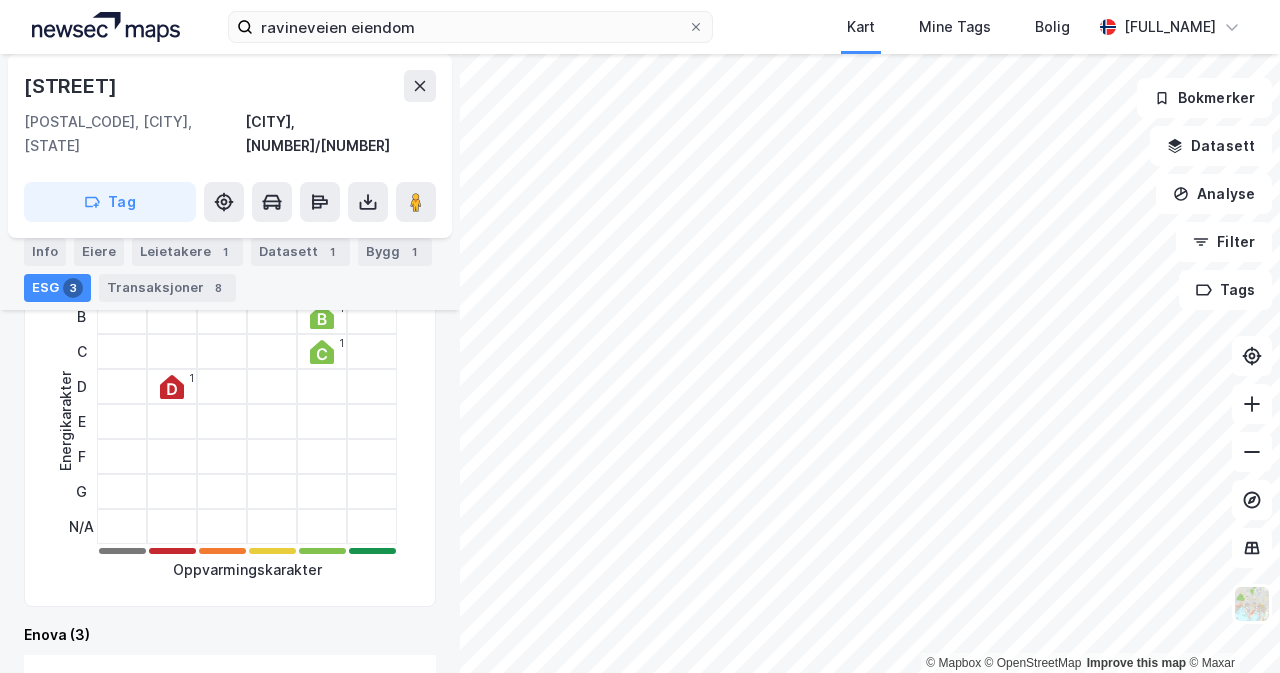 scroll, scrollTop: 304, scrollLeft: 0, axis: vertical 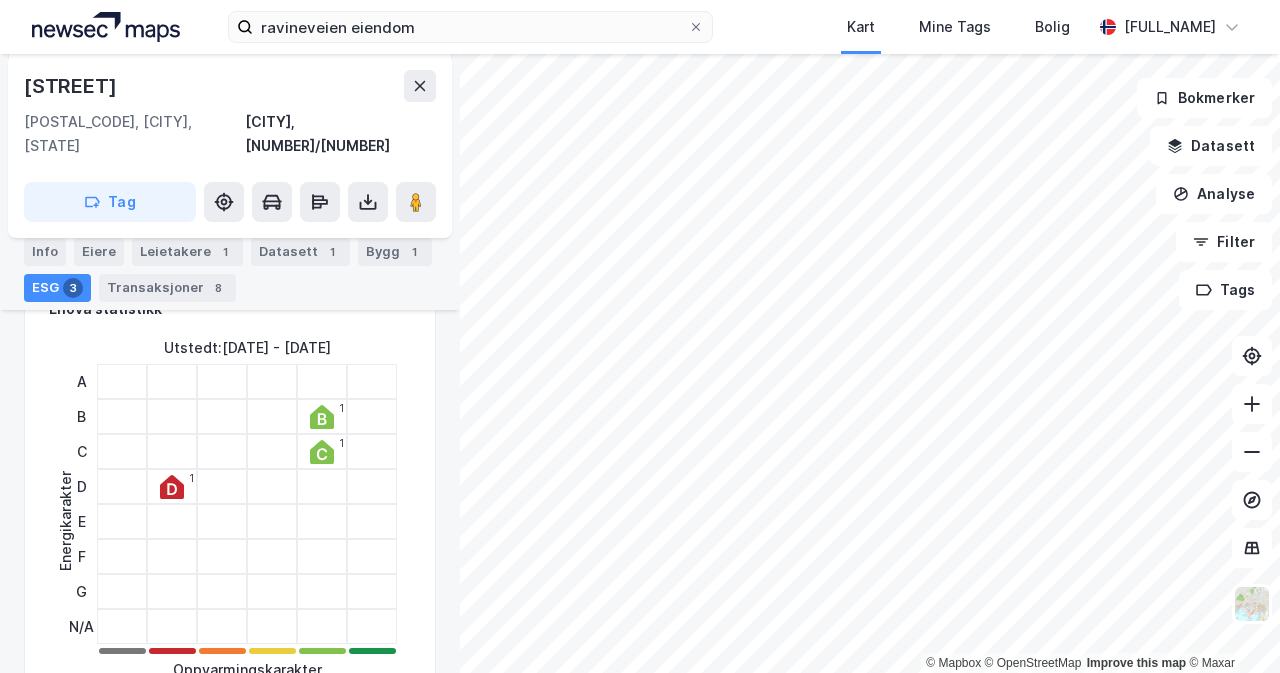 click 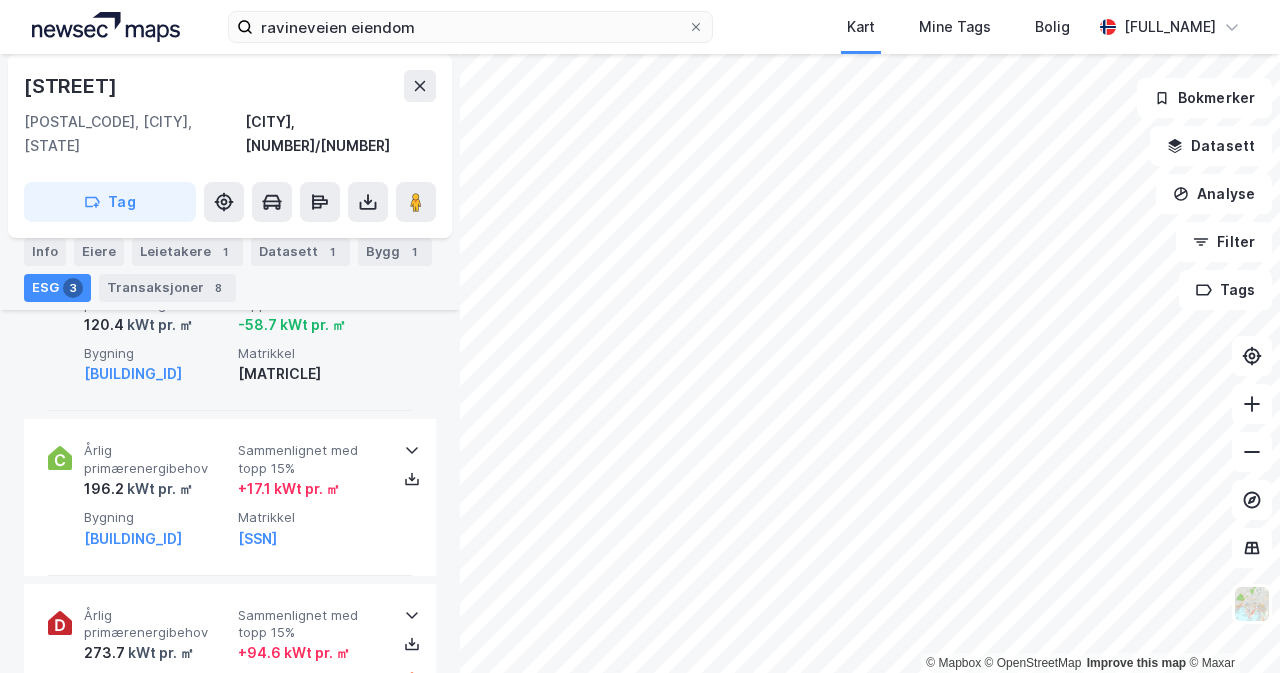 scroll, scrollTop: 904, scrollLeft: 0, axis: vertical 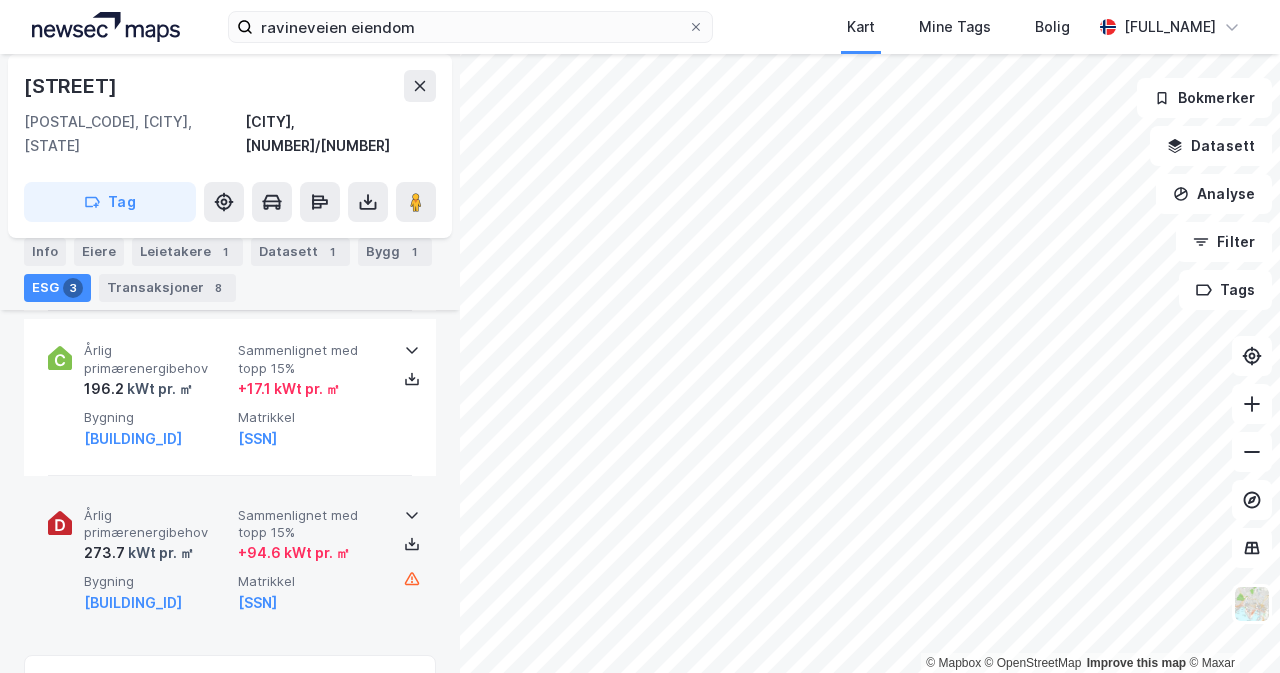click 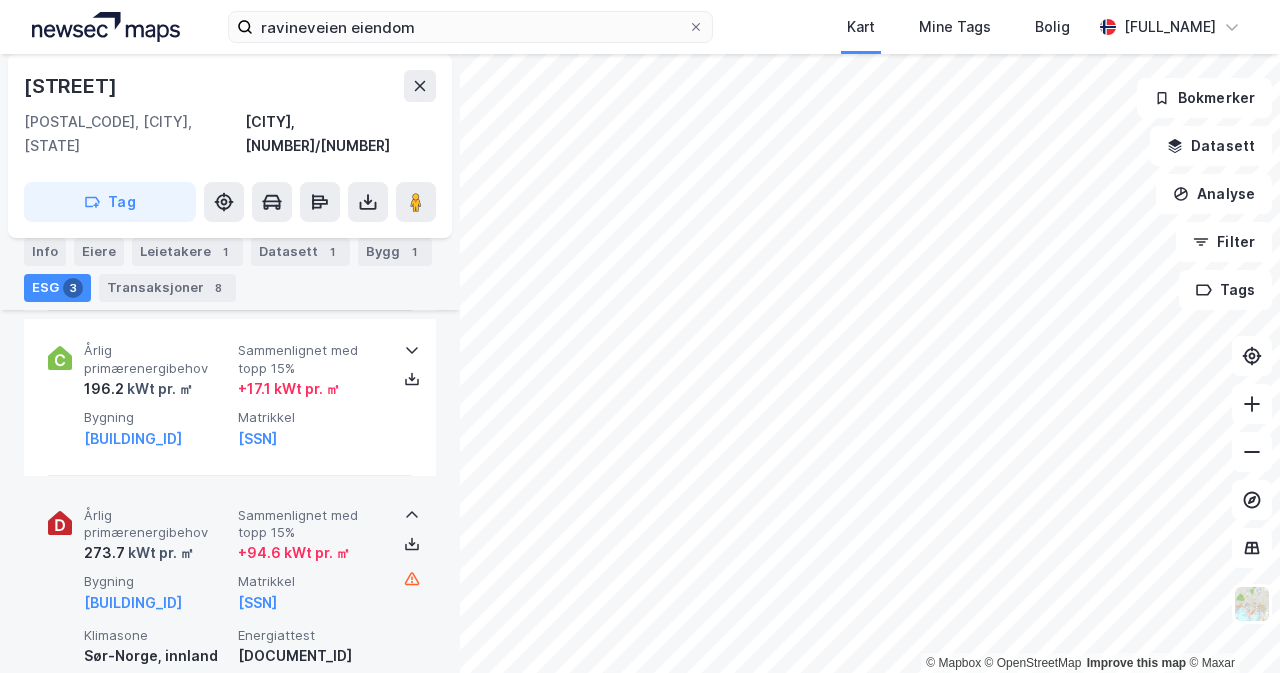 scroll, scrollTop: 804, scrollLeft: 0, axis: vertical 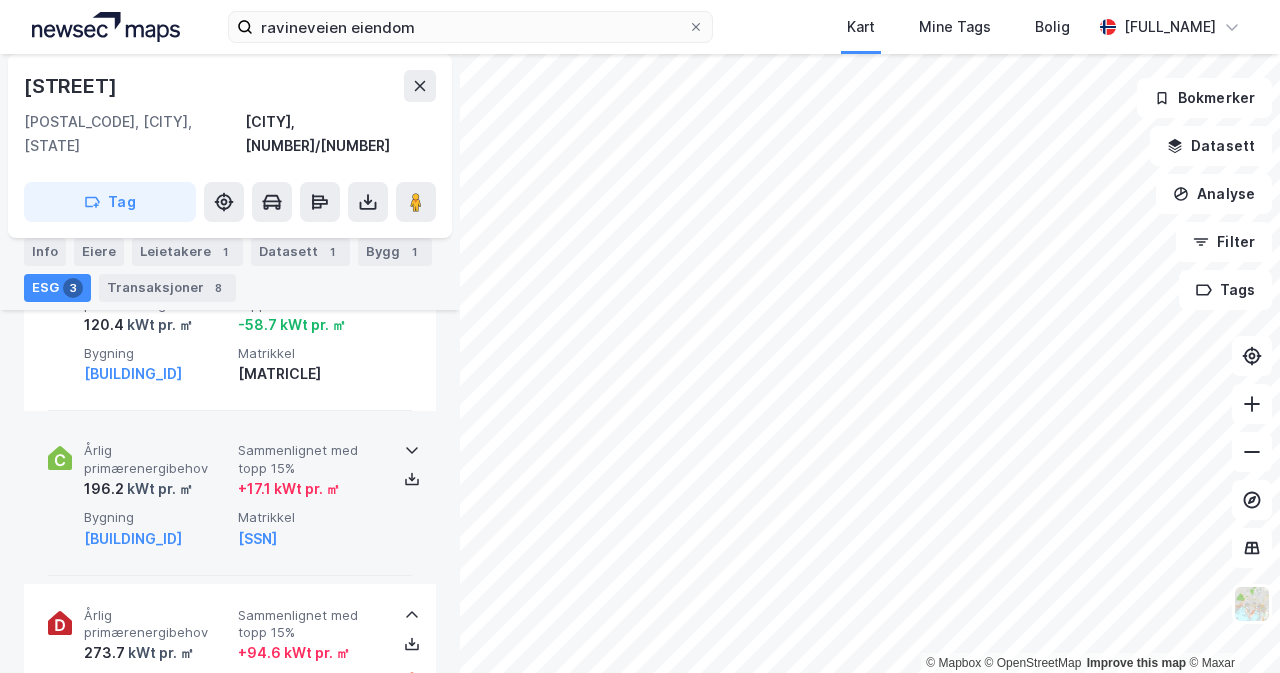 click 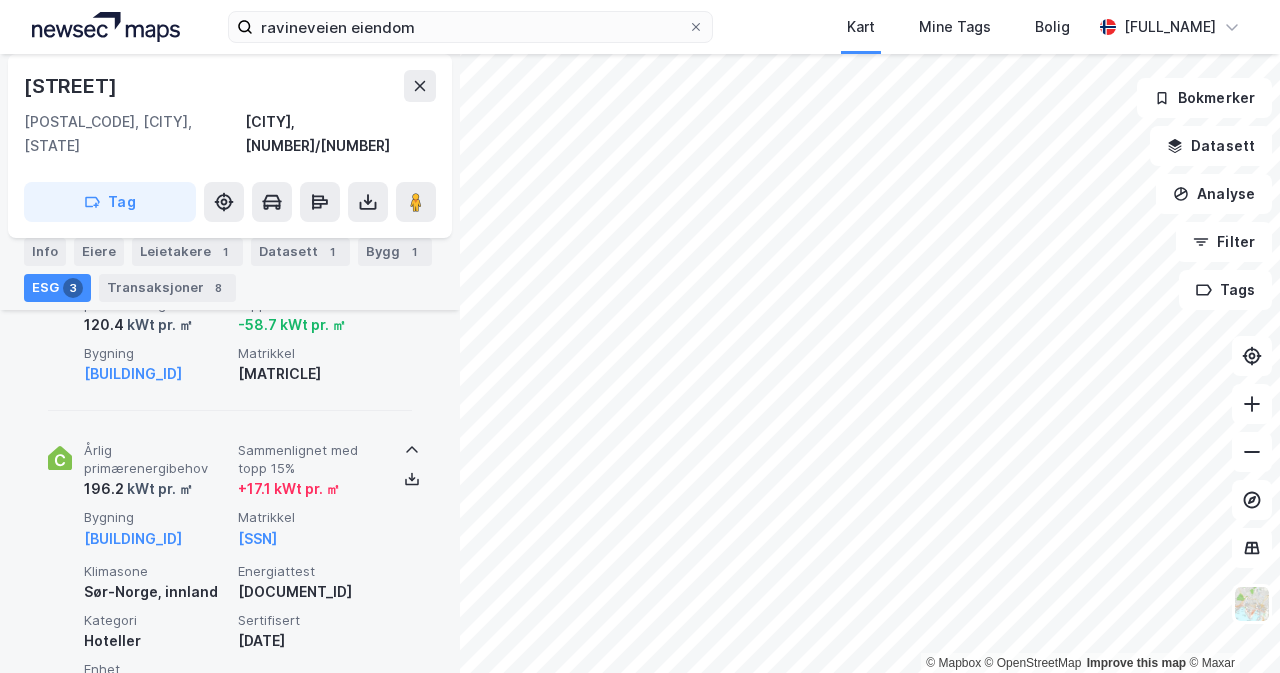 scroll, scrollTop: 704, scrollLeft: 0, axis: vertical 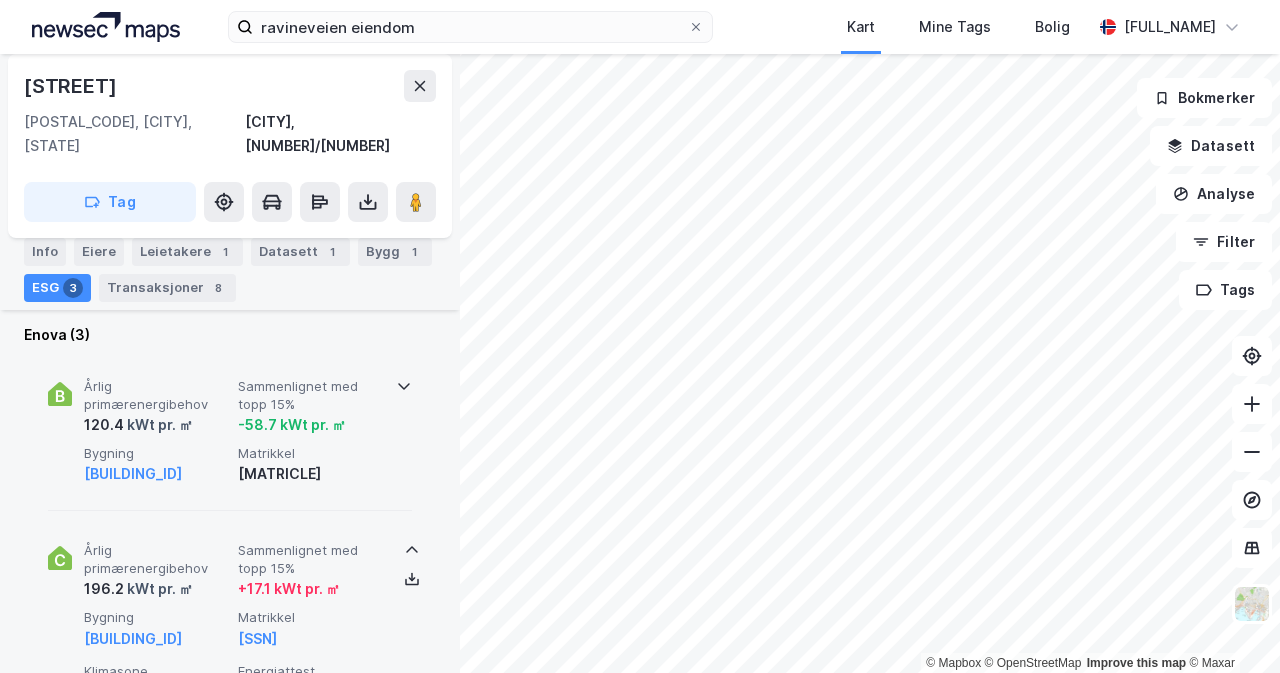 click 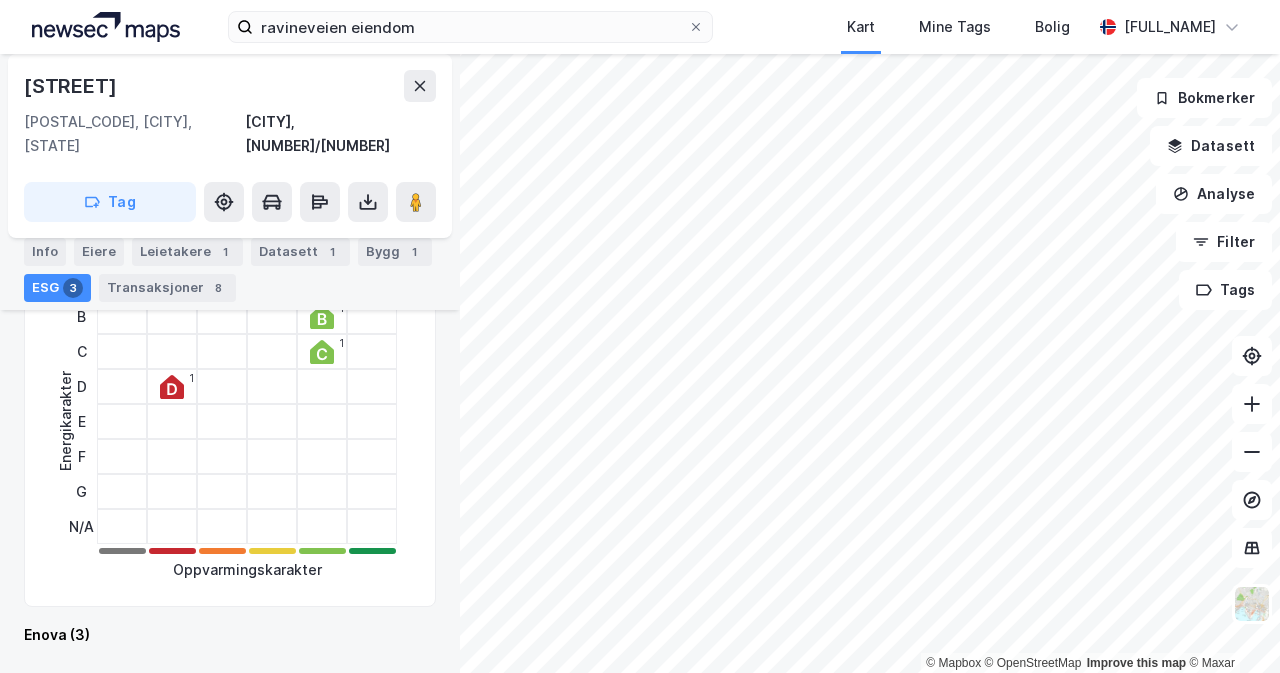 scroll, scrollTop: 0, scrollLeft: 0, axis: both 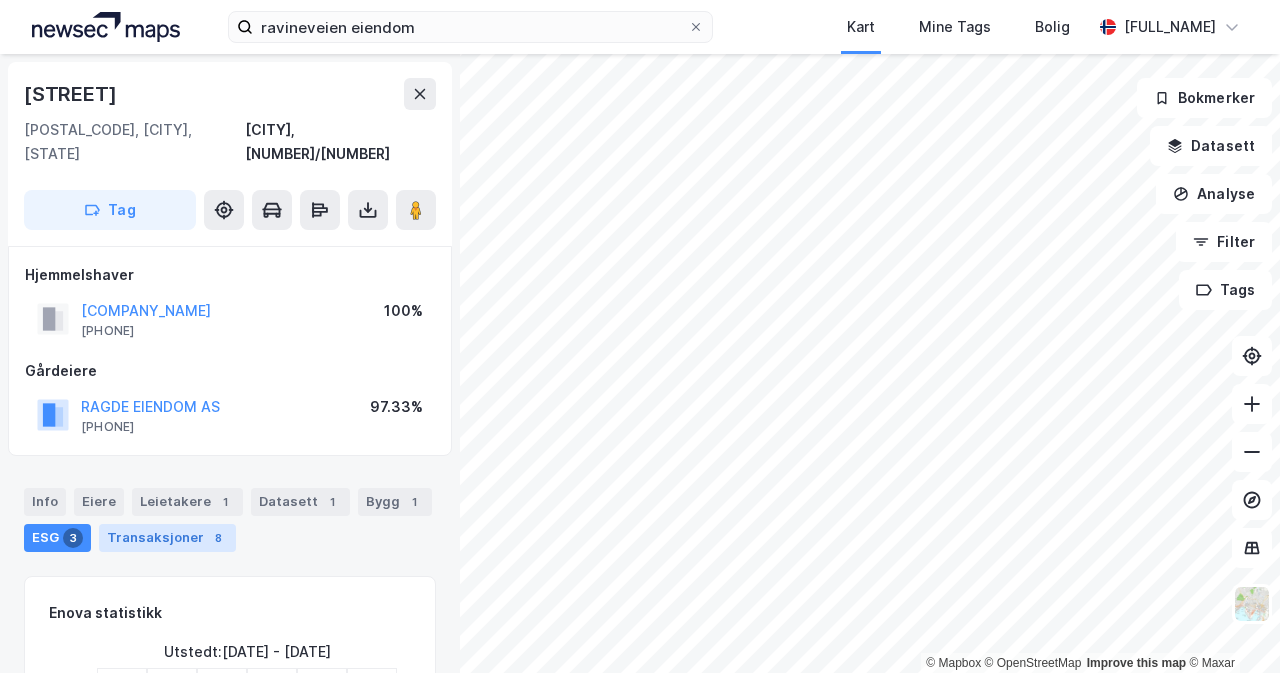 click on "Transaksjoner 8" at bounding box center (167, 538) 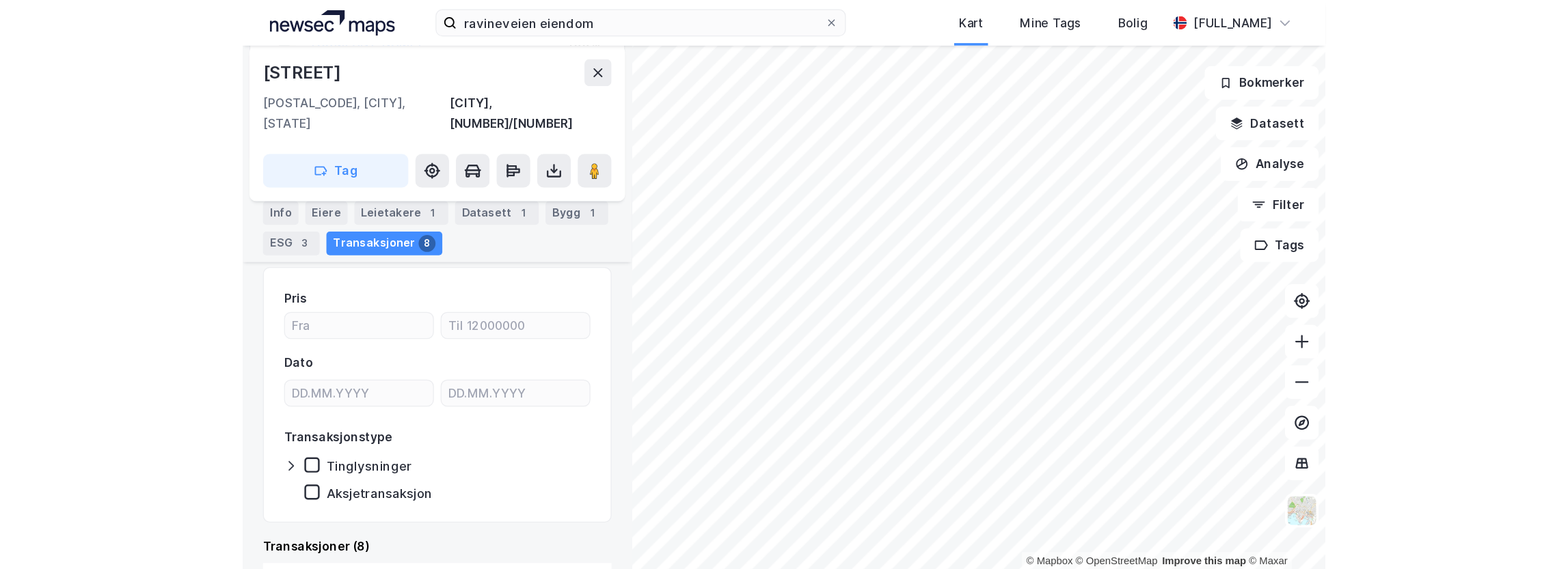 scroll, scrollTop: 0, scrollLeft: 0, axis: both 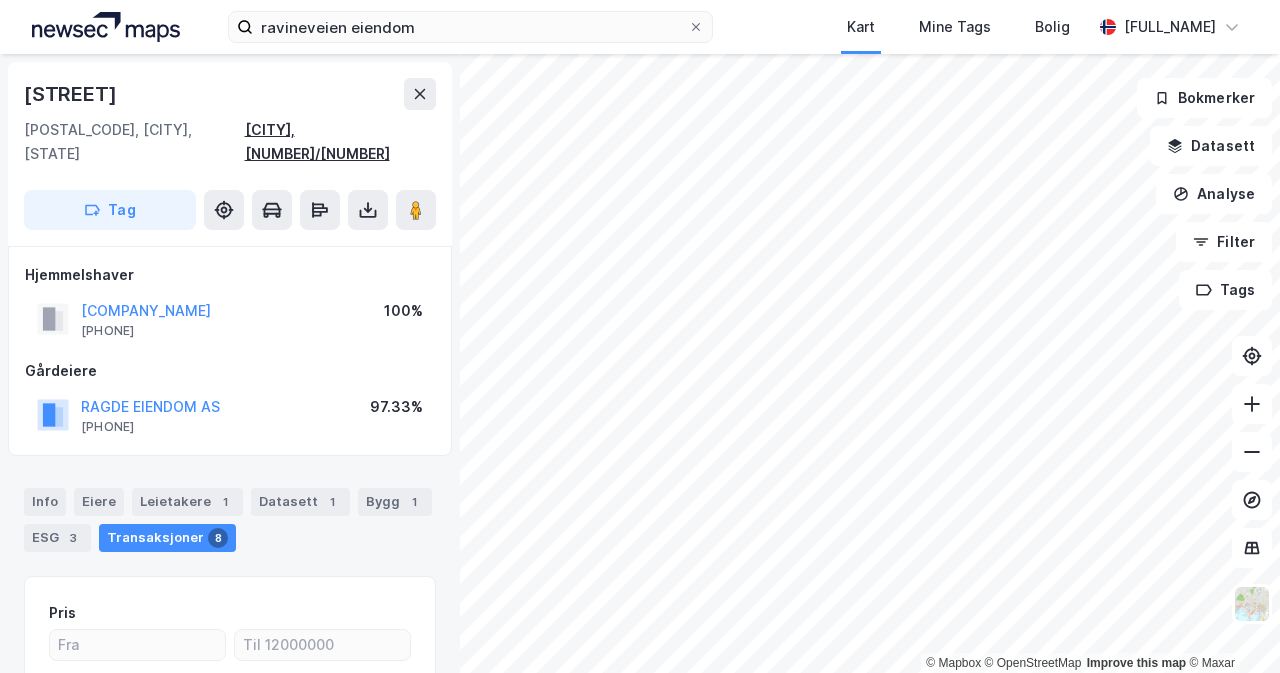click on "[OWNER] [PHONE] [PERCENT]% [OWNER] [PHONE] [PERCENT]% [INFO] [OWNERS] [TENANTS] [DATASET] [BUILDING] [TRANSACTIONS] [PRICE] [TRANSACTION_TYPE] [REGISTRATIONS] [STOCK_TRANSACTION] [TRANSACTIONS] ([NUMBER]) [STOCK_TRANSACTION] - [CITY], [NUMBER]/[NUMBER] [TRANSACTION_YEAR] [TRANSACTION_TYPE] [STOCK_TRANSACTION] [SOLD_COMPANY] [COMPANY_NAME] [SOLD_PROPERTY_SHARE] [PERCENT]% [SELLER] [COMPANY_NAME] ([PERCENT]%), [COMPANY_NAME] ([PERCENT]%) [BUYER] [COMPANY_NAME] ([PERCENT]%) [OTHER] - [CITY], [NUMBER]/[NUMBER] [REGISTRATION_DATE] [PRICE] — [REGISTRATION_TYPE] [OTHER] [OWNERSHIP_TYPE] [OWNER] [SELLER] [COMPANY_NAME] ([PERCENT]%) [BUYER] [COMPANY_NAME] ([PERCENT]%) [OTHER] - [APPLIES_TO_MULTIPLE] [REGISTRATION_DATE] [PRICE] — [REGISTRATION_TYPE] [OTHER] [OWNERSHIP_TYPE] [OWNER] [SELLER] [COMPANY_NAME] ([PERCENT]%) [BUYER] [COMPANY_NAME] ([PERCENT]%) [STOCK_TRANSACTION] - [APPLIES_TO_MULTIPLE] [TRANSACTION_YEAR] [SOLD_COMPANY]" at bounding box center (640, 363) 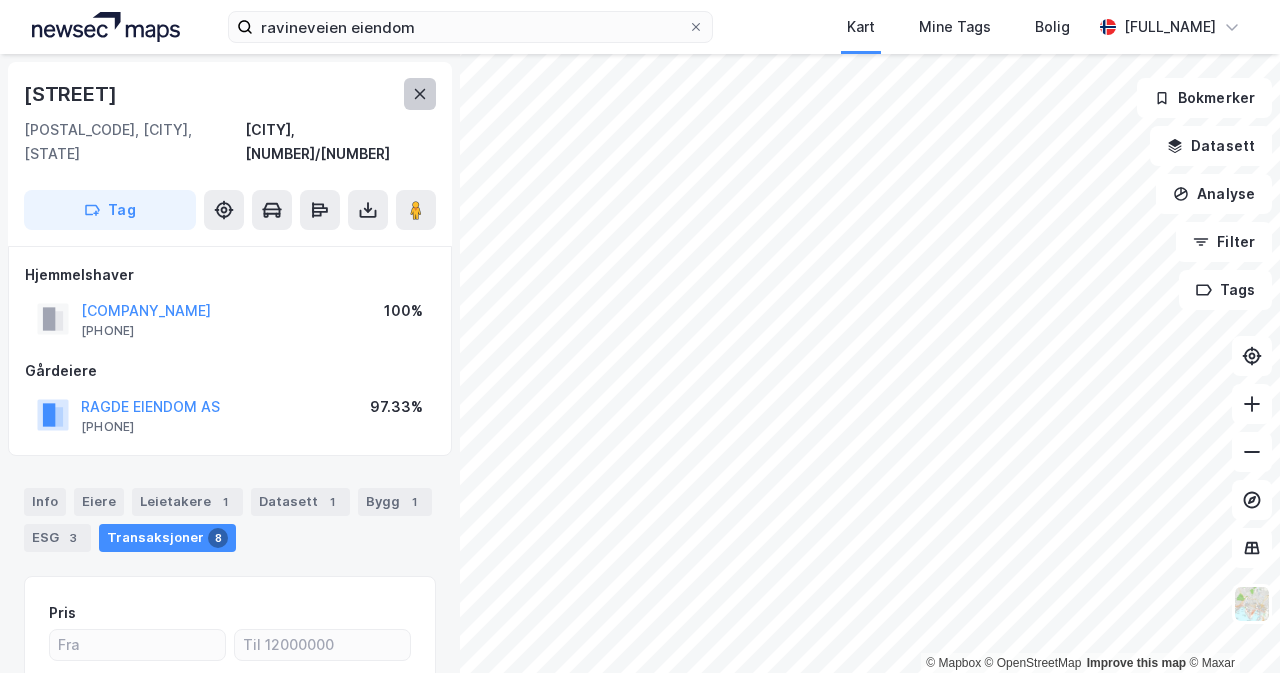 click 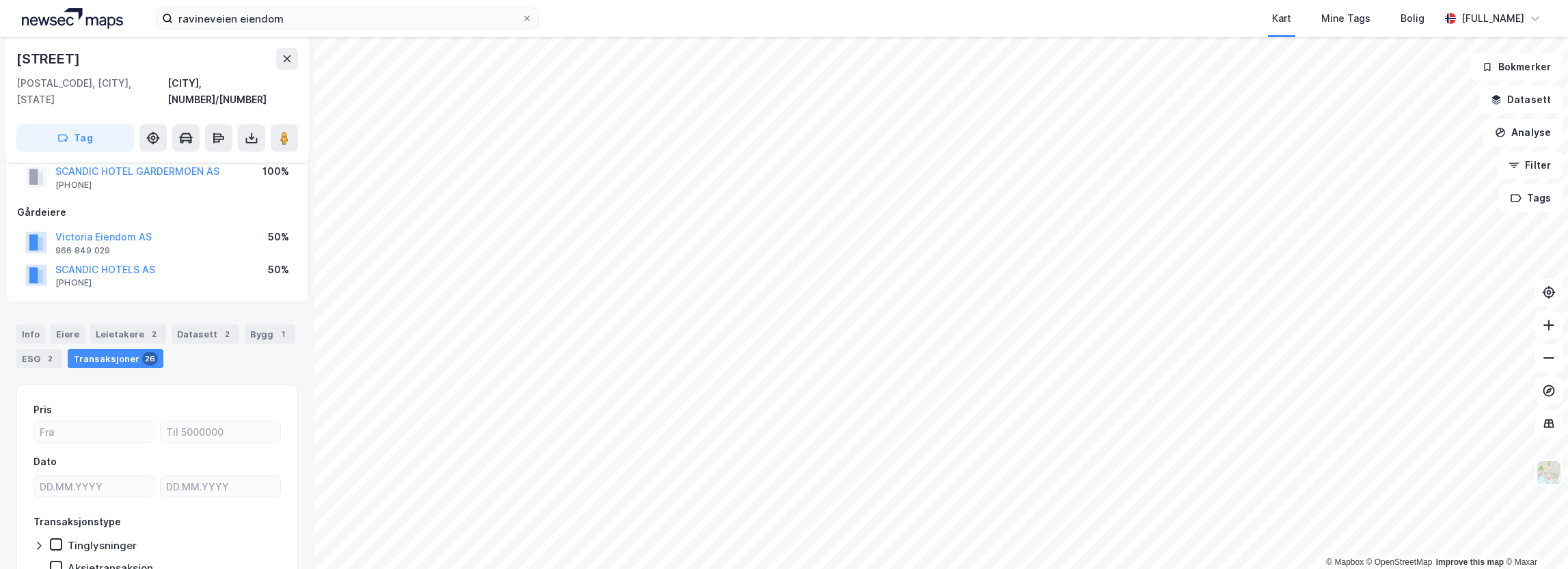 scroll, scrollTop: 0, scrollLeft: 0, axis: both 